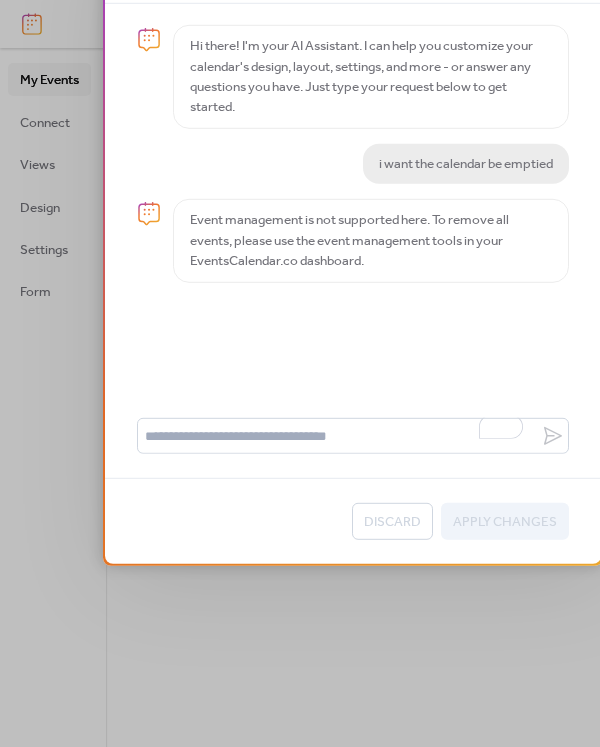 scroll, scrollTop: 0, scrollLeft: 0, axis: both 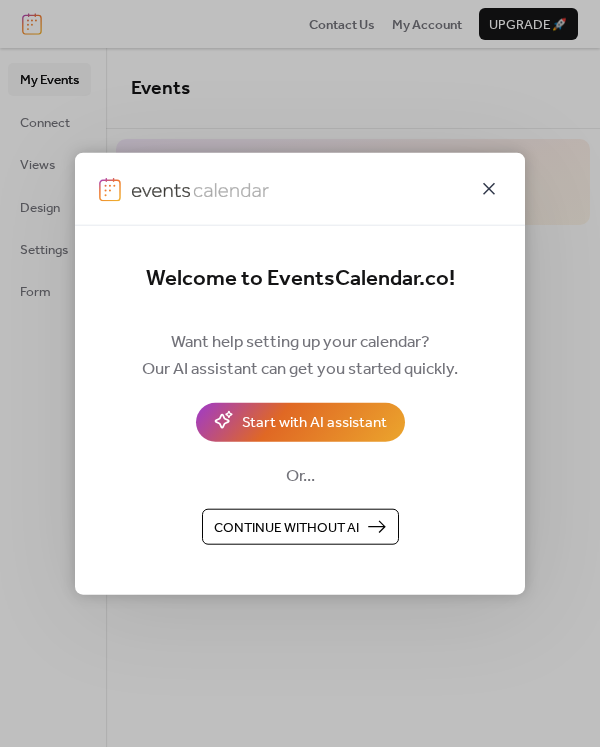 click 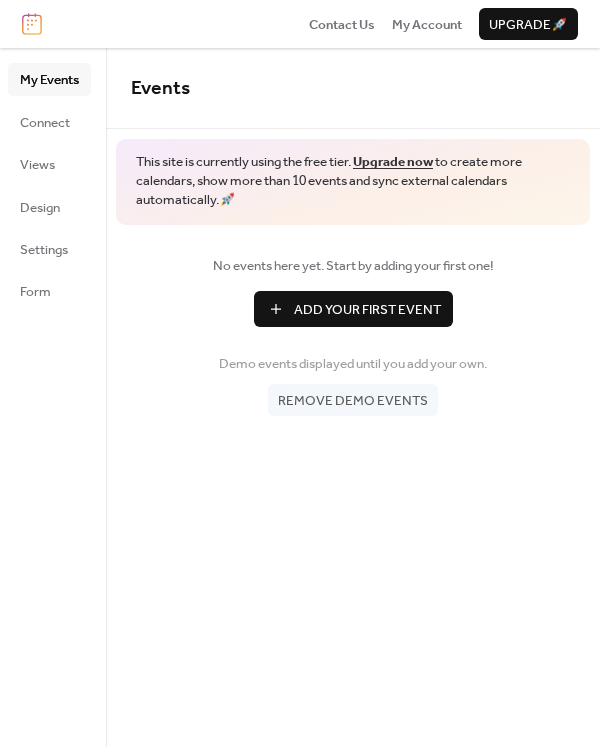 click on "Remove demo events" at bounding box center [353, 401] 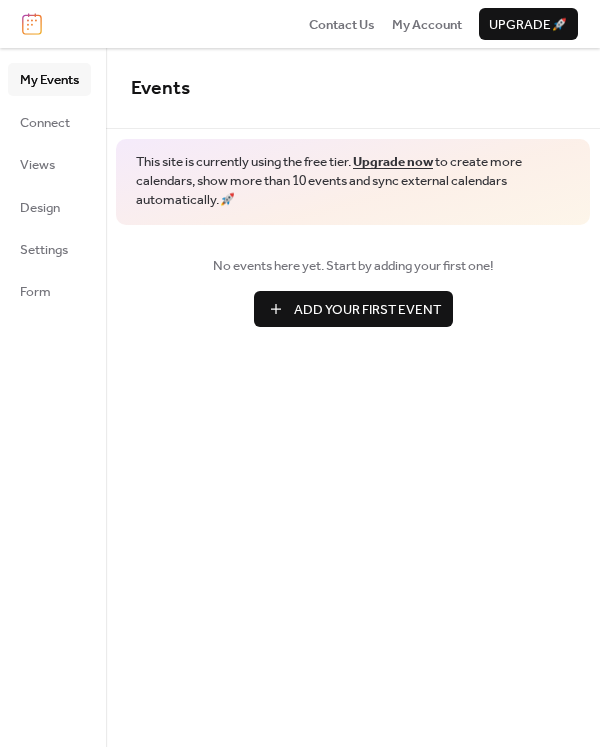 click on "Add Your First Event" at bounding box center (367, 310) 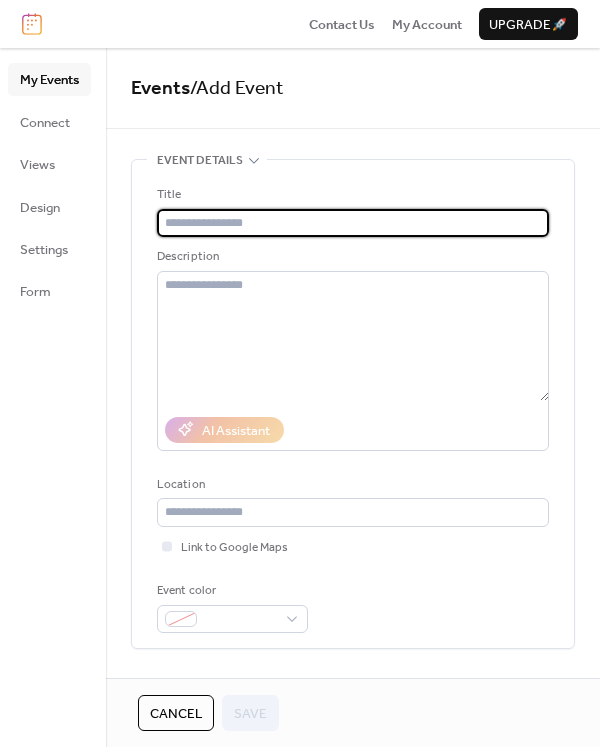 paste on "**********" 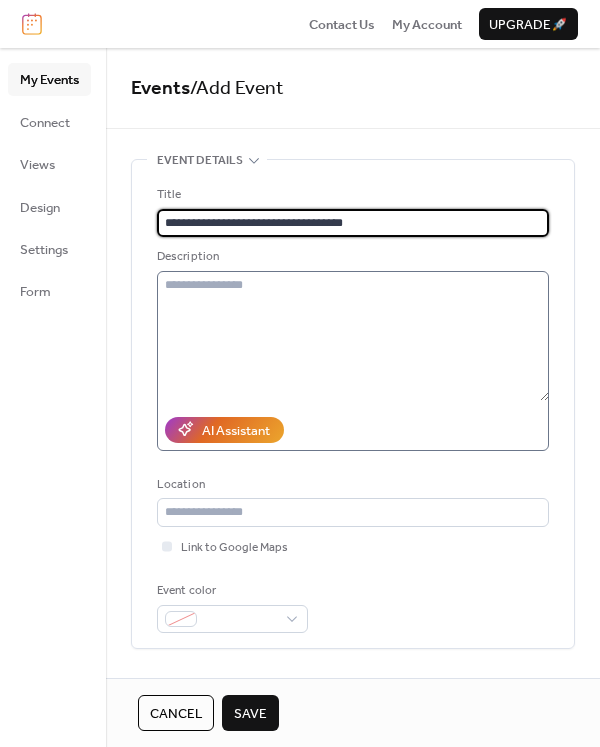 type on "**********" 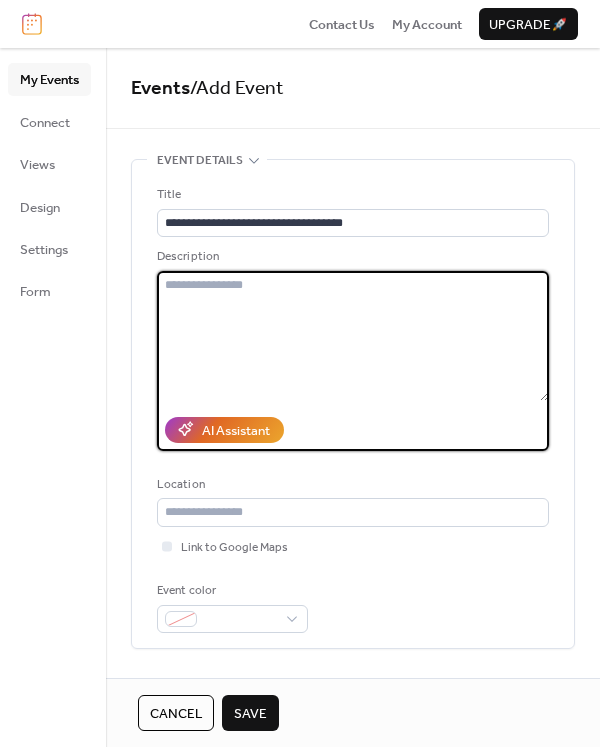 click at bounding box center [353, 336] 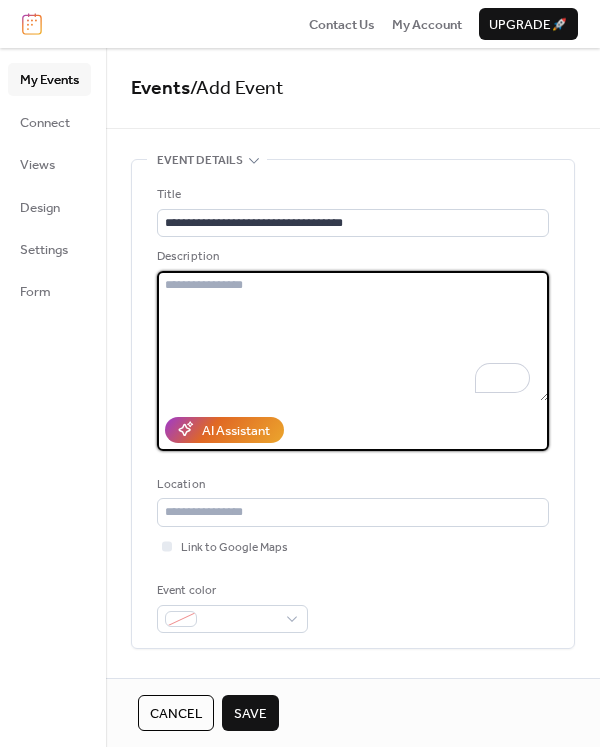 paste on "**********" 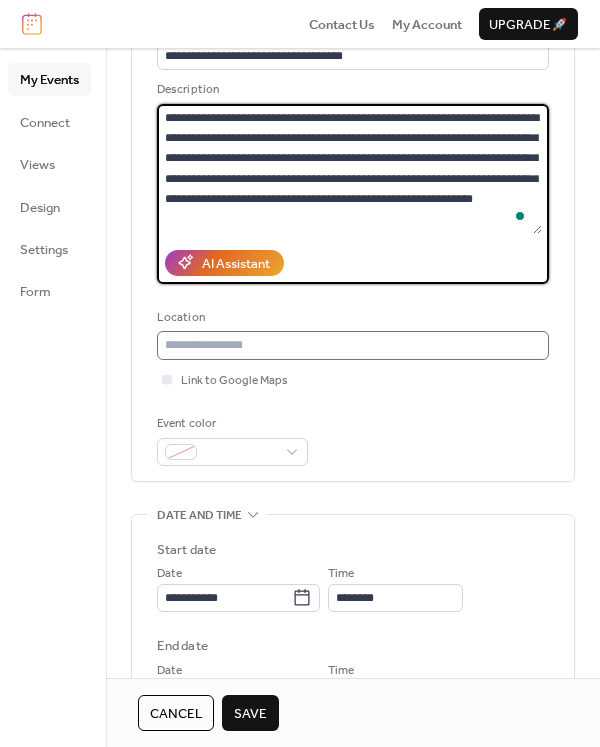 scroll, scrollTop: 172, scrollLeft: 0, axis: vertical 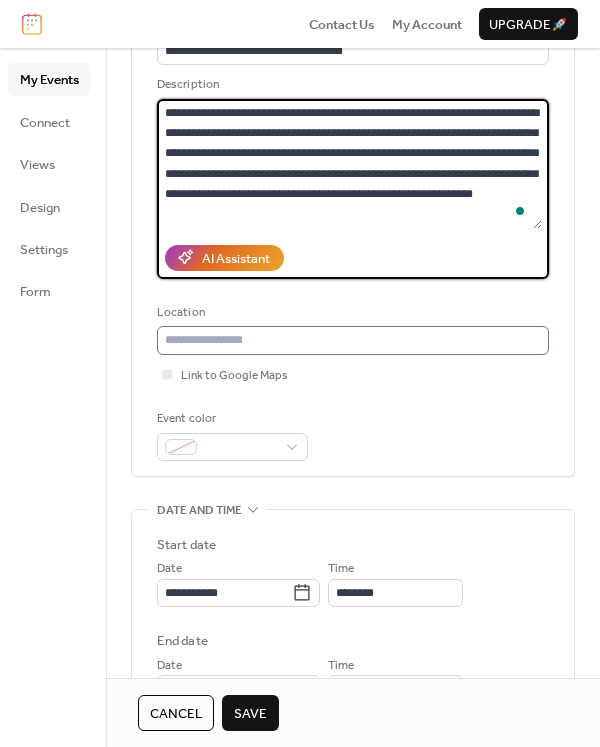 type on "**********" 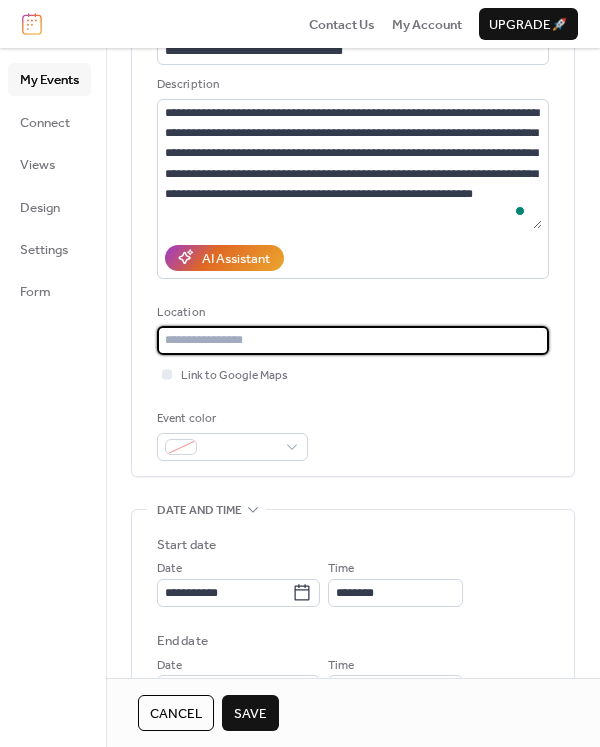 click at bounding box center (353, 340) 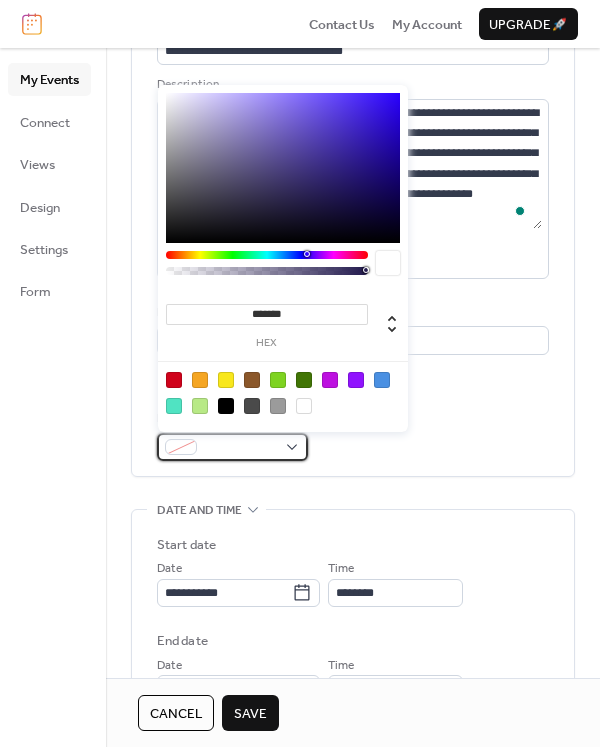 click at bounding box center (232, 447) 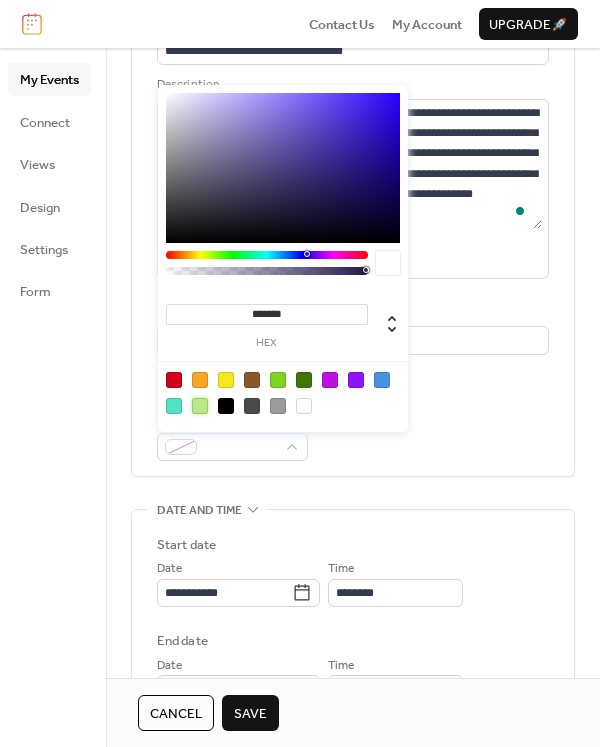 click at bounding box center [200, 406] 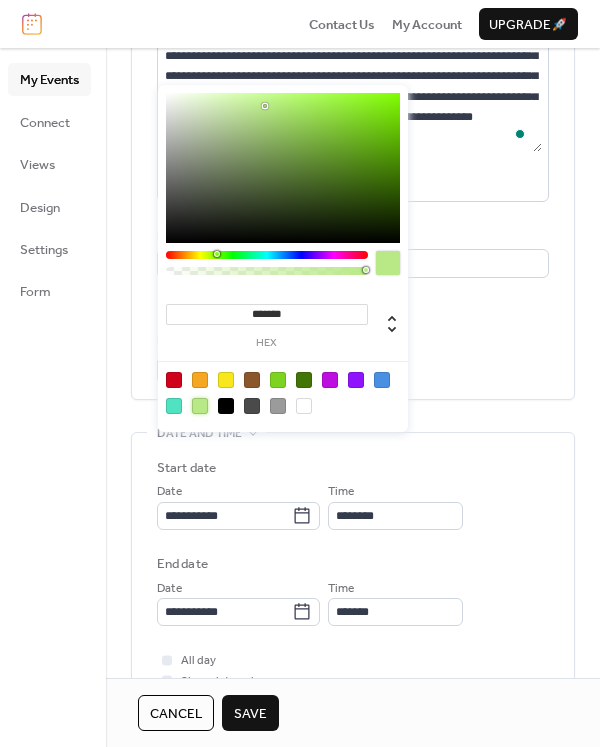 scroll, scrollTop: 244, scrollLeft: 0, axis: vertical 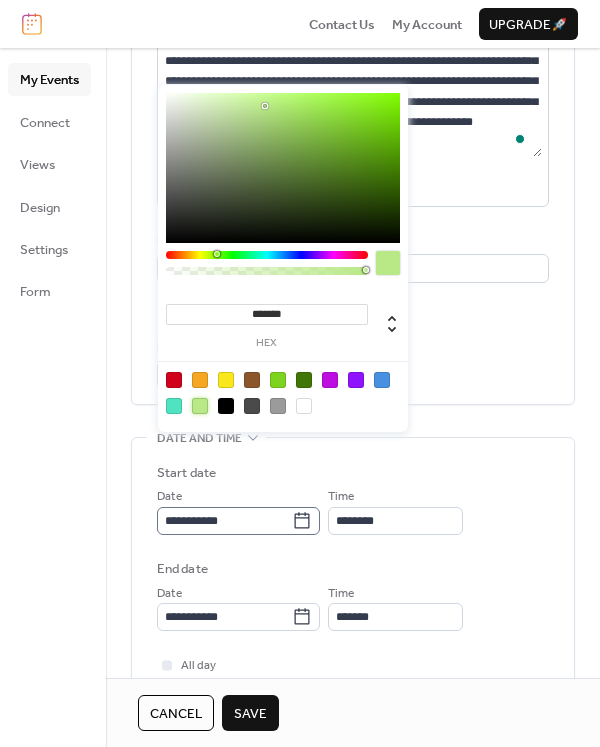 click 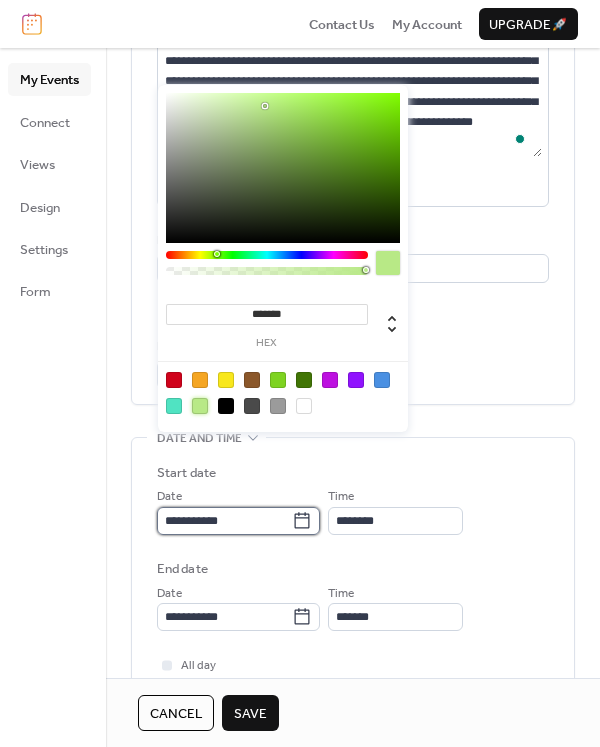 click on "**********" at bounding box center (224, 521) 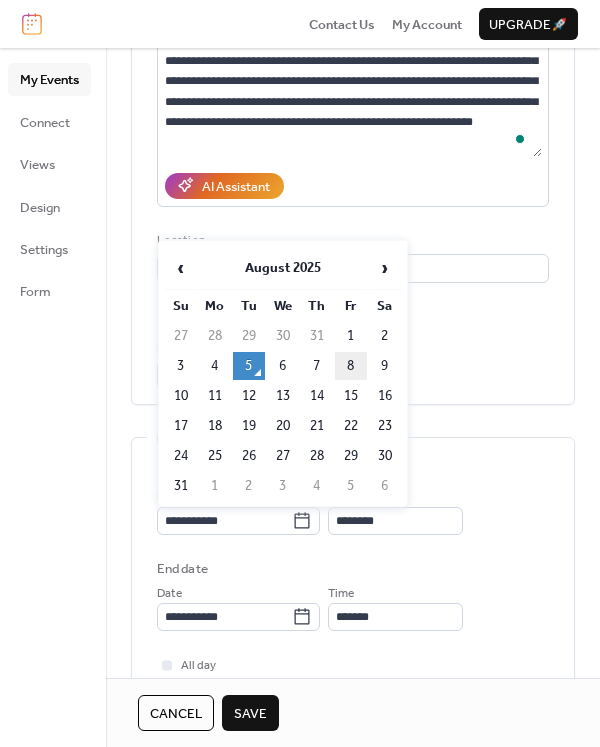 click on "8" at bounding box center (351, 366) 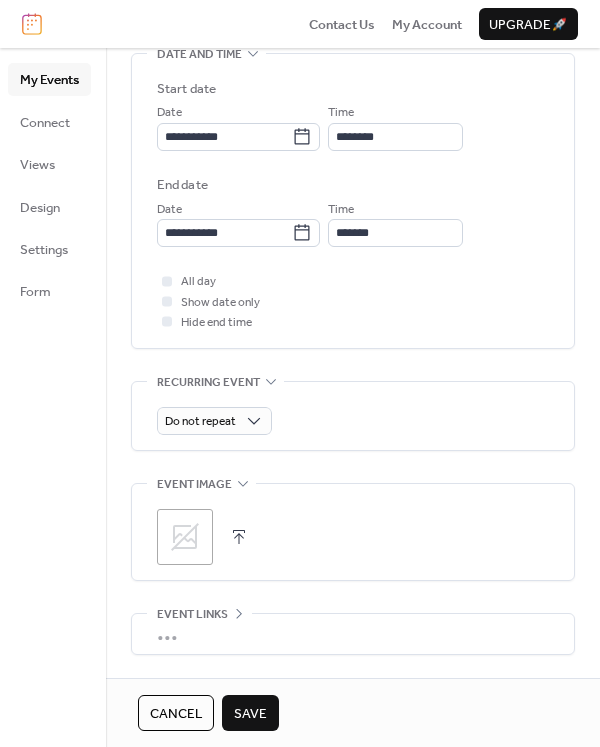 scroll, scrollTop: 660, scrollLeft: 0, axis: vertical 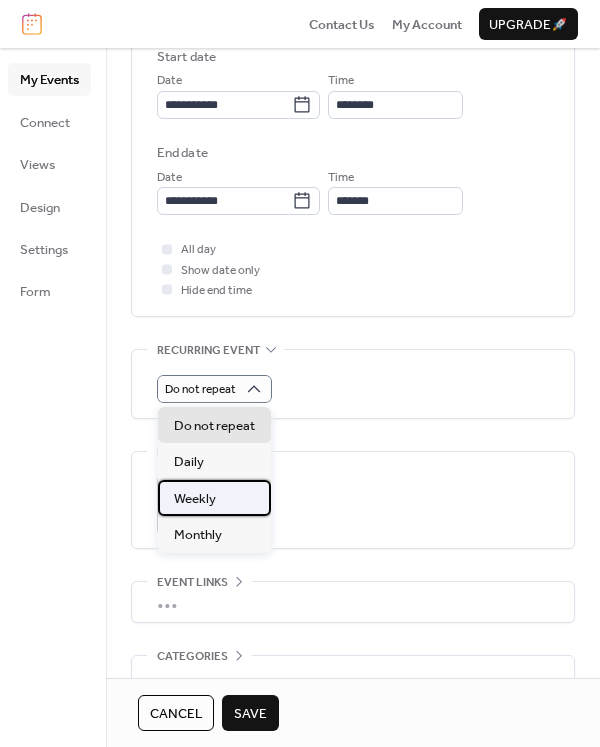 click on "Weekly" at bounding box center (195, 499) 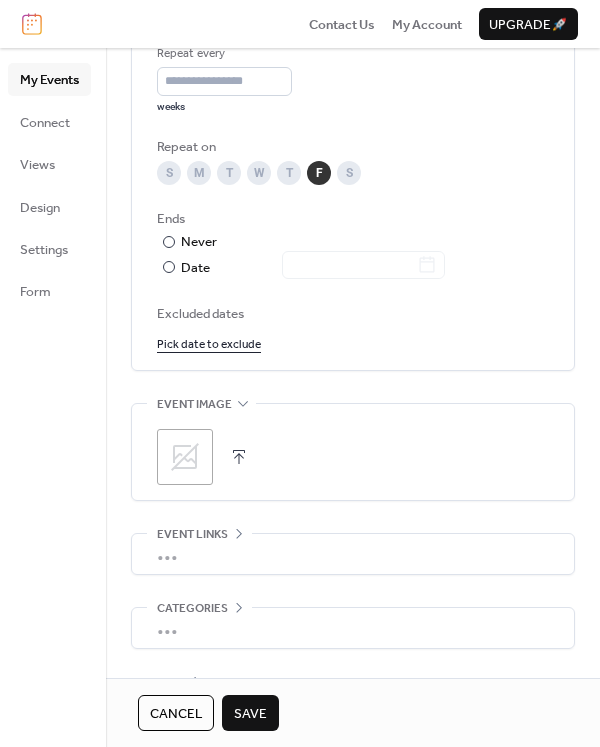 scroll, scrollTop: 1047, scrollLeft: 0, axis: vertical 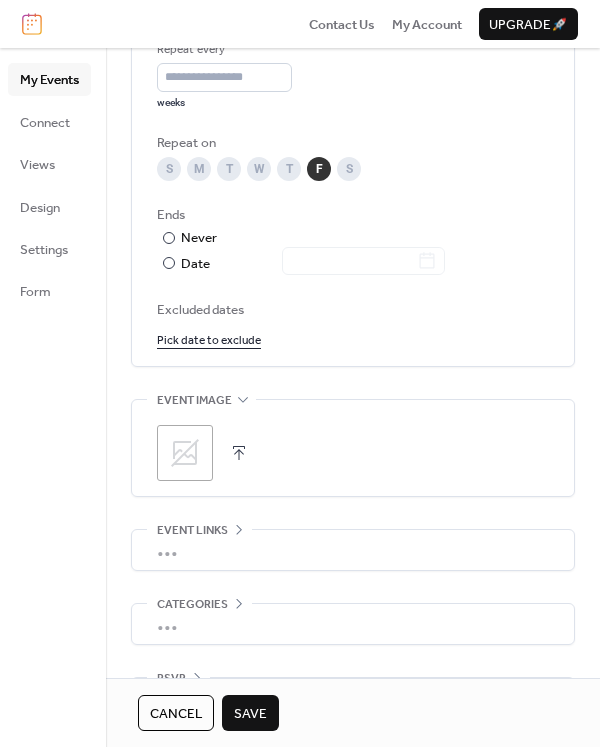 click at bounding box center (239, 453) 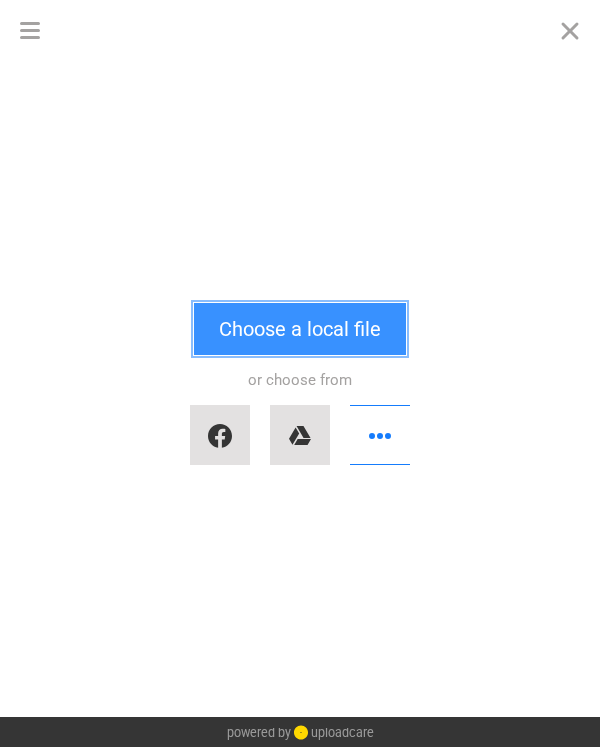 click on "Choose a local file" at bounding box center (300, 329) 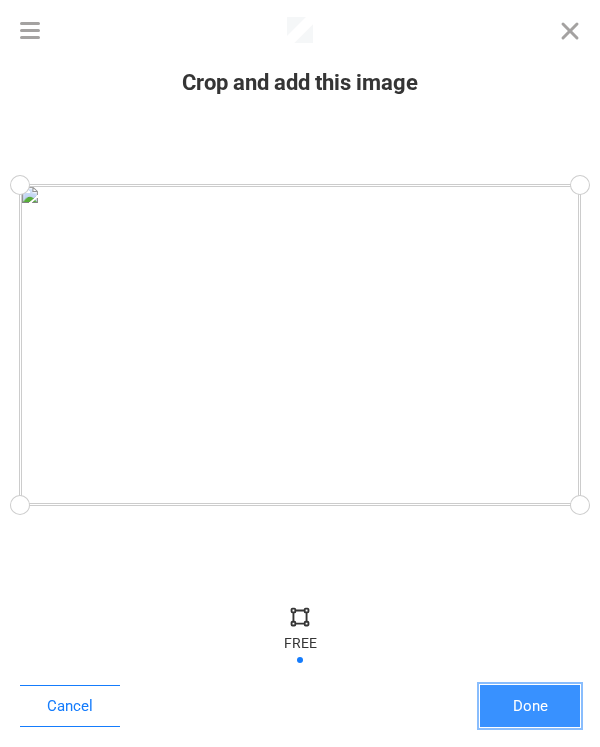 click on "Done" at bounding box center [530, 706] 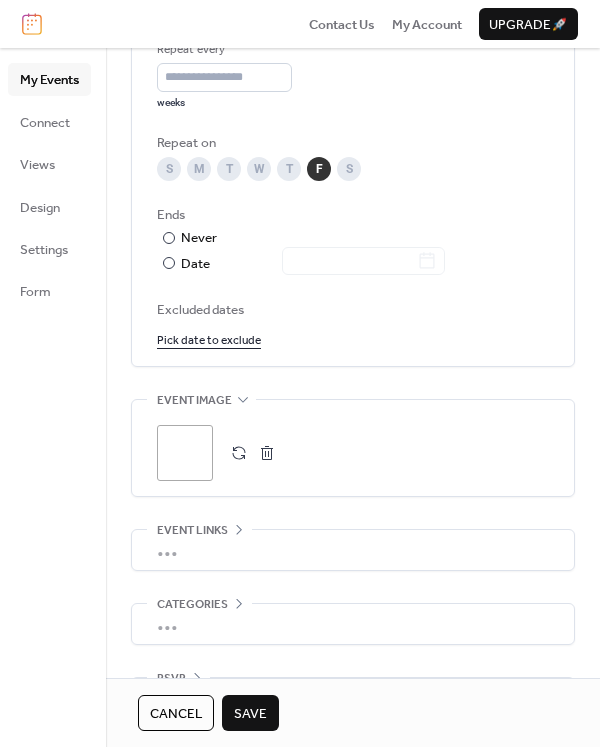 scroll, scrollTop: 1108, scrollLeft: 0, axis: vertical 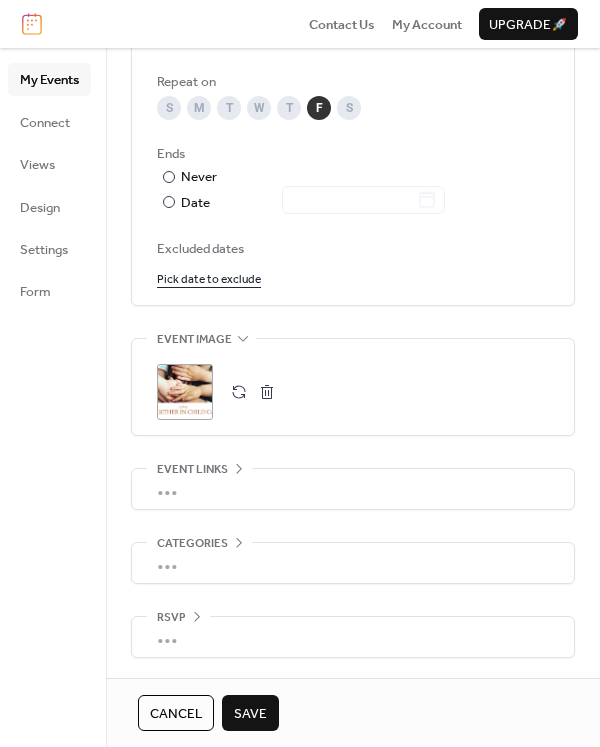 click on "•••" at bounding box center (353, 489) 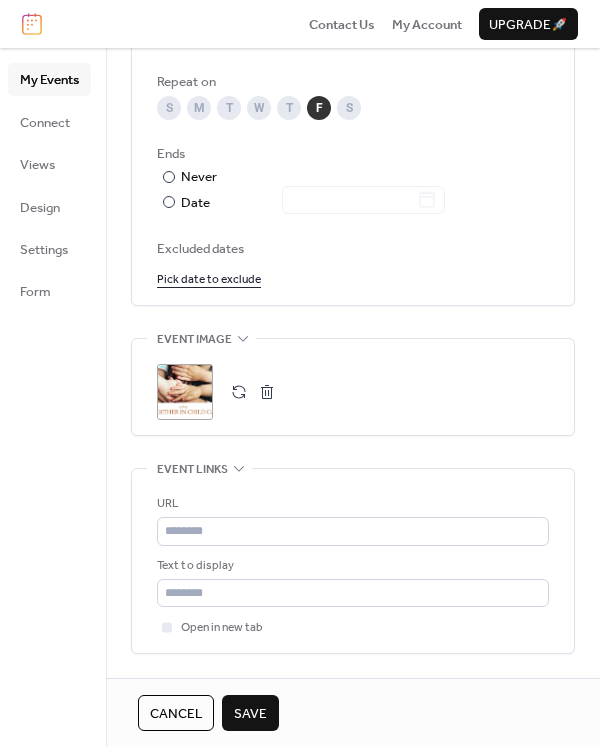 scroll, scrollTop: 1108, scrollLeft: 0, axis: vertical 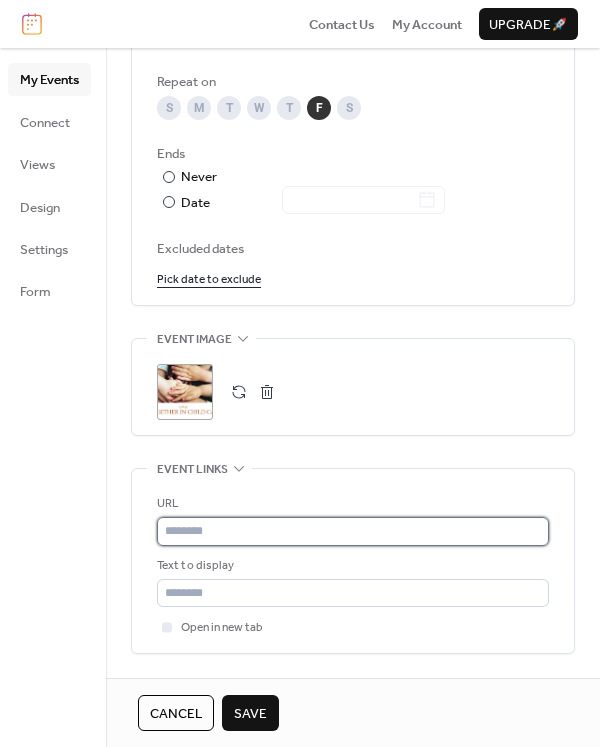 click at bounding box center (353, 531) 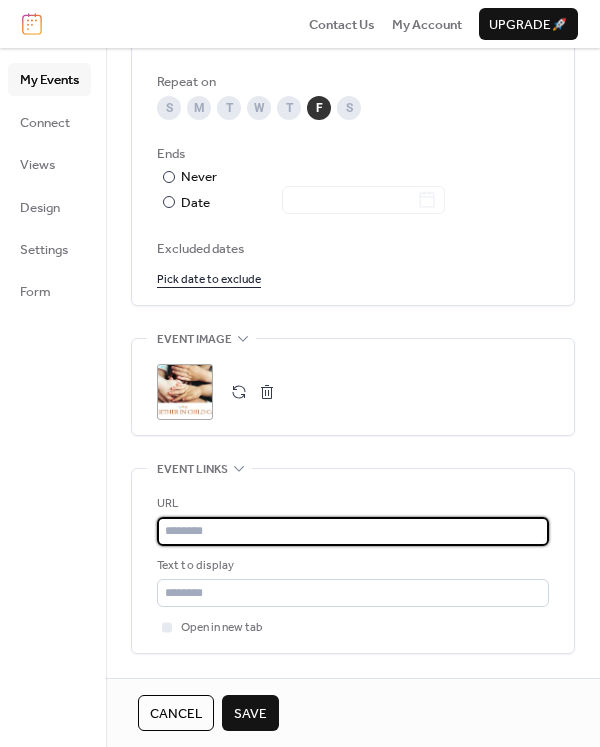paste on "**********" 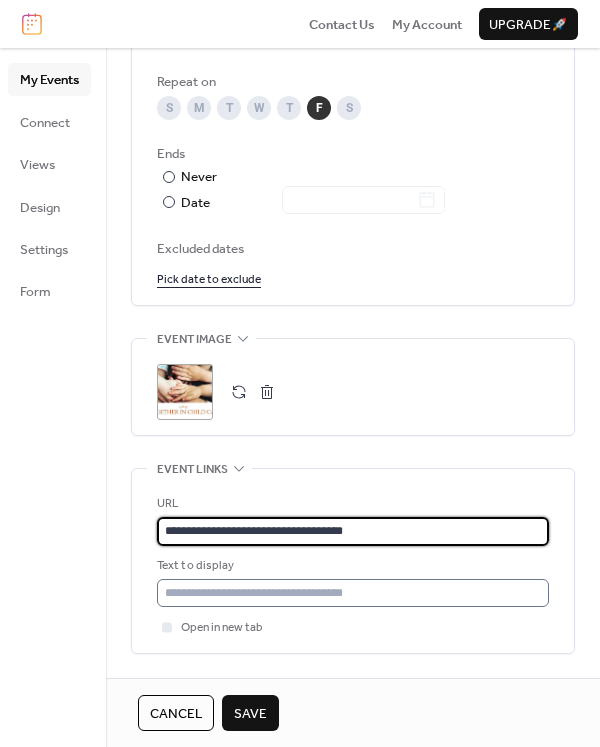 type on "**********" 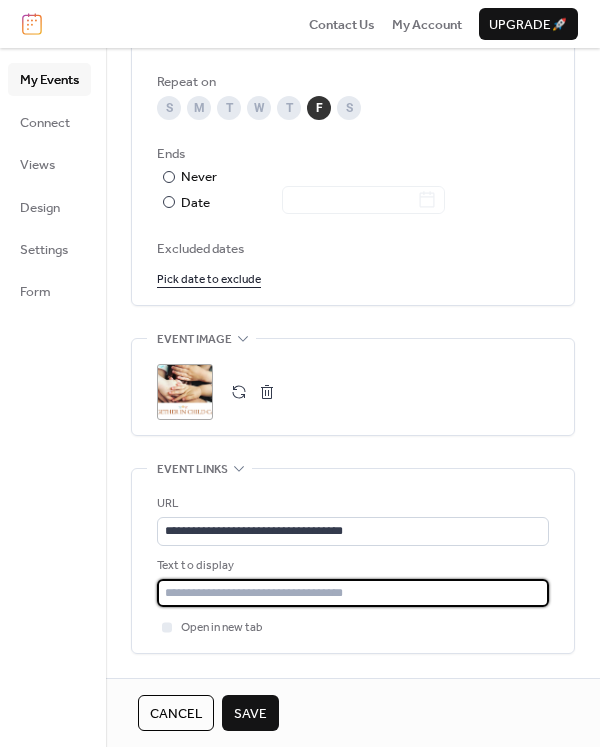 click at bounding box center [353, 593] 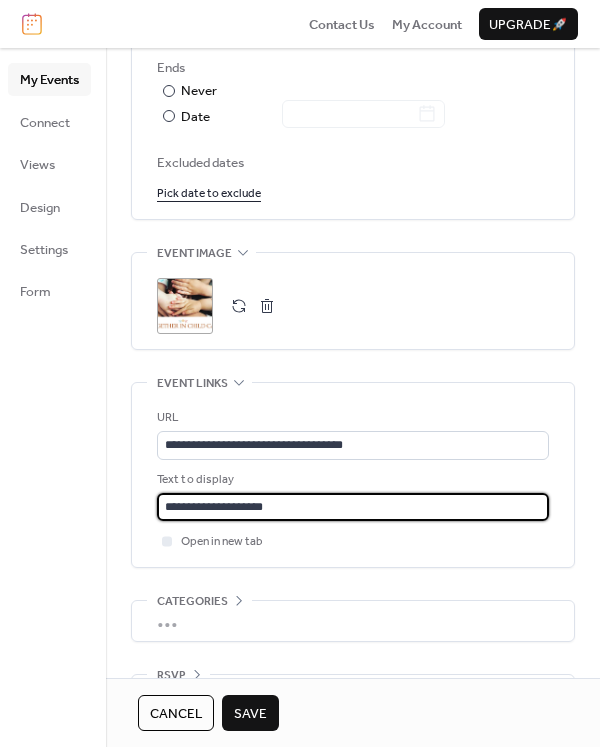 scroll, scrollTop: 1251, scrollLeft: 0, axis: vertical 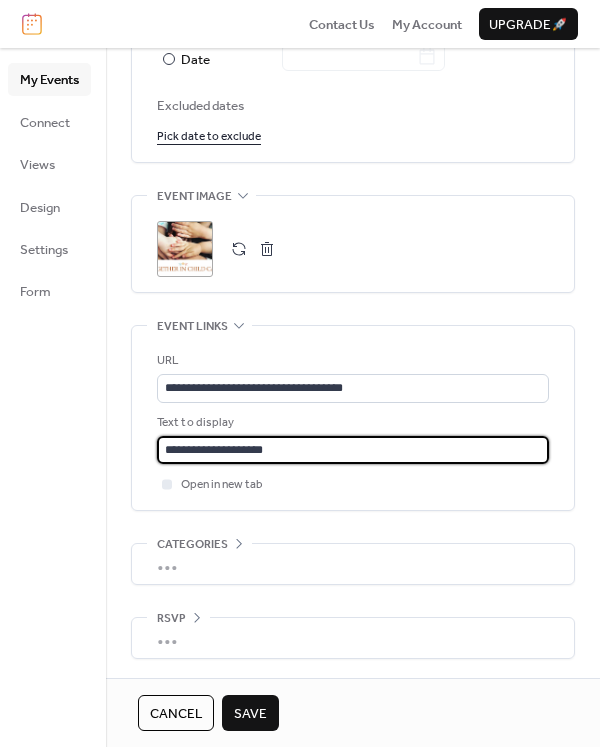 type on "**********" 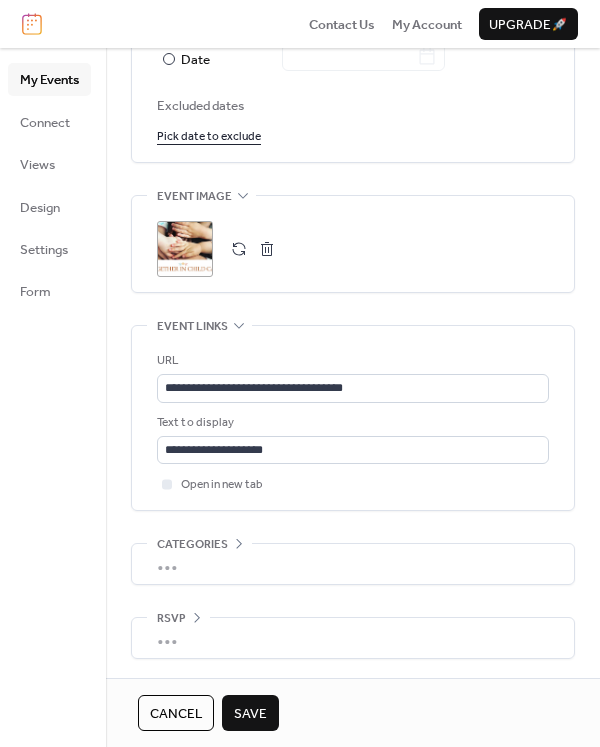 click on "•••" at bounding box center [353, 564] 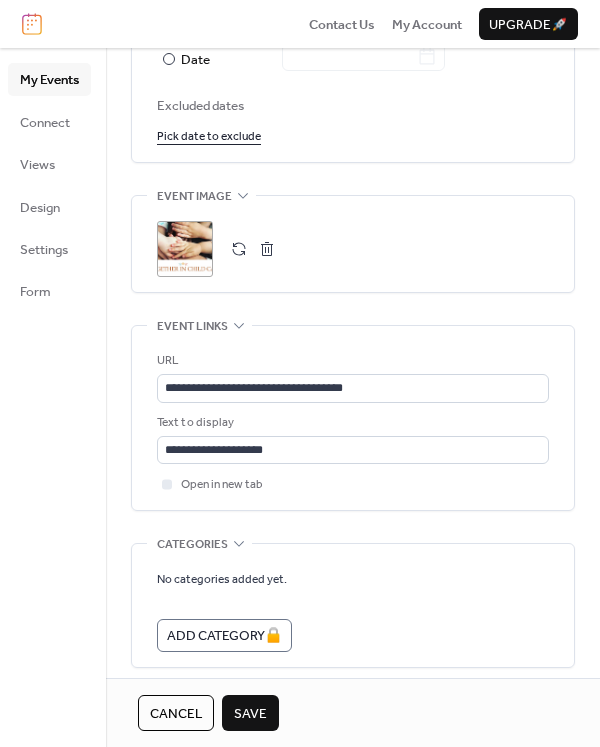 scroll, scrollTop: 1334, scrollLeft: 0, axis: vertical 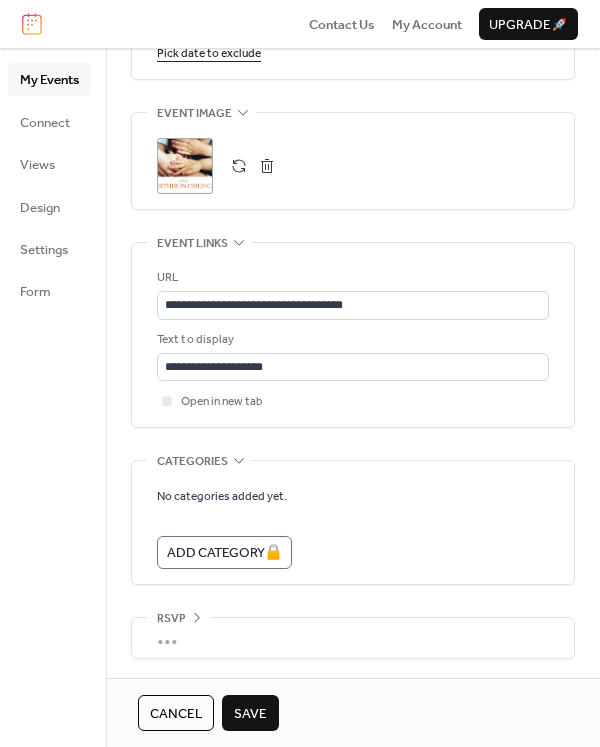click on "•••" at bounding box center (353, 638) 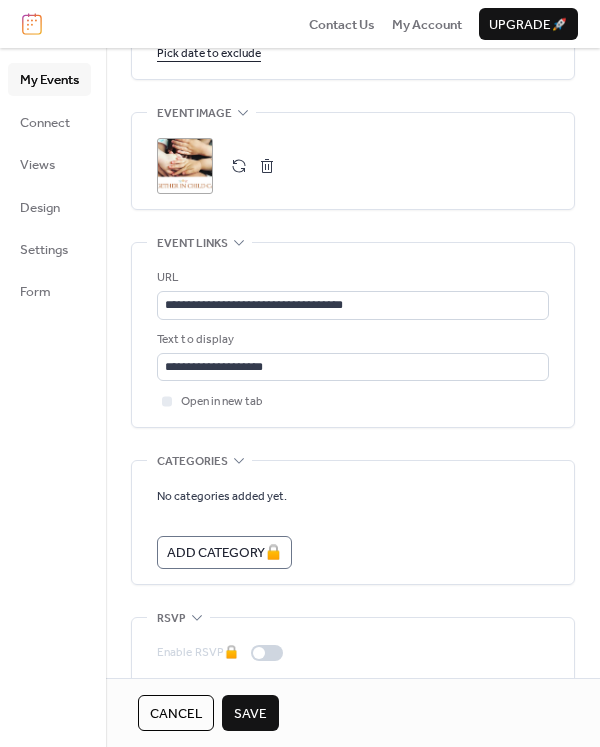 scroll, scrollTop: 1399, scrollLeft: 0, axis: vertical 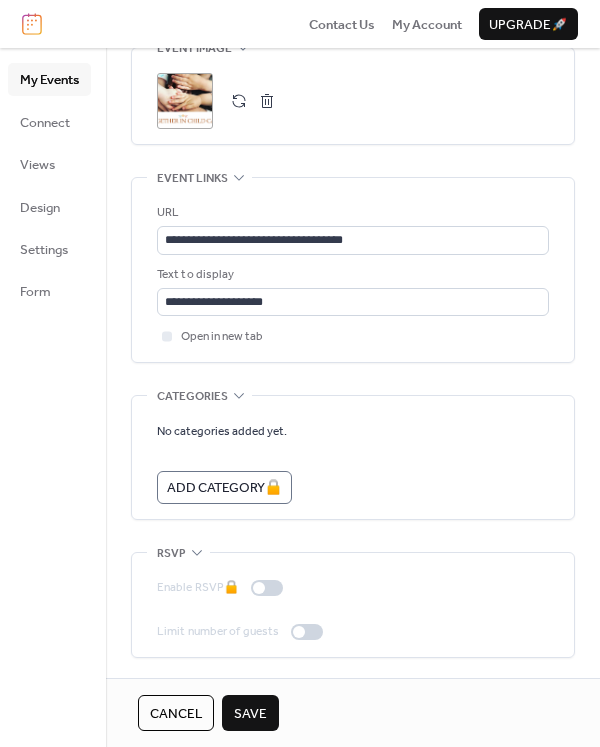 click at bounding box center (307, 632) 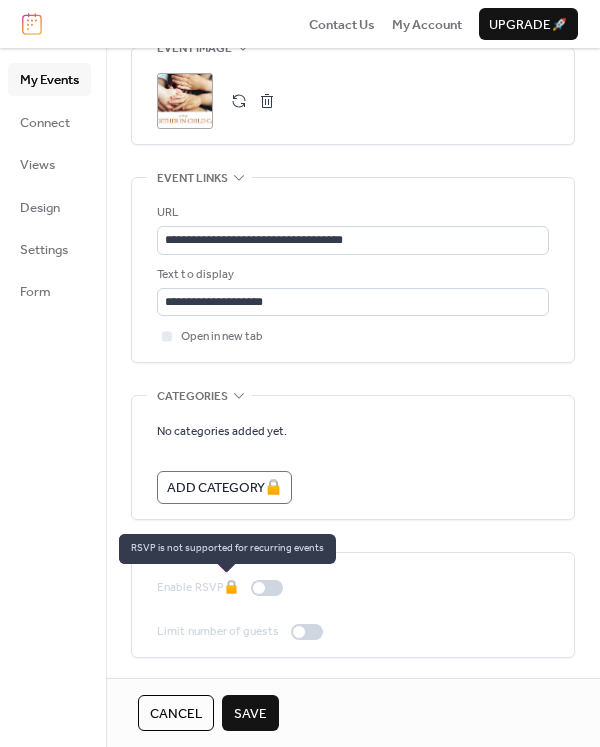 click on "Enable RSVP  🔒" at bounding box center [224, 588] 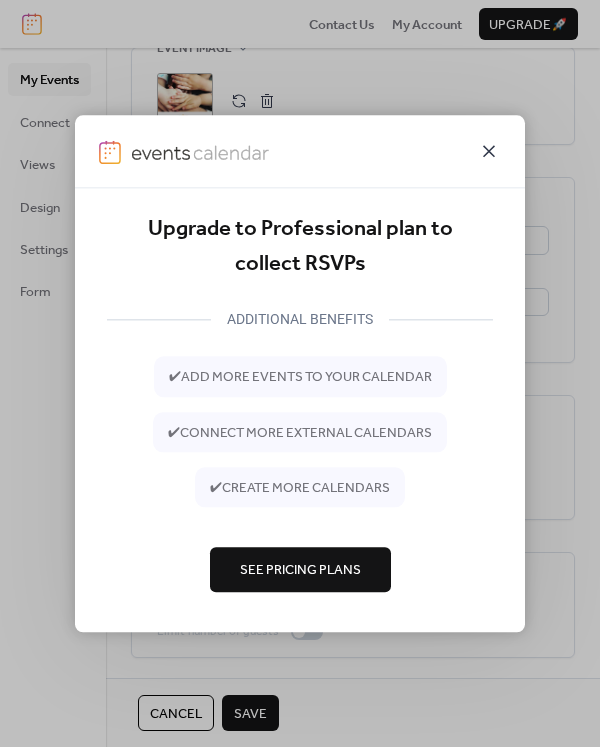 click 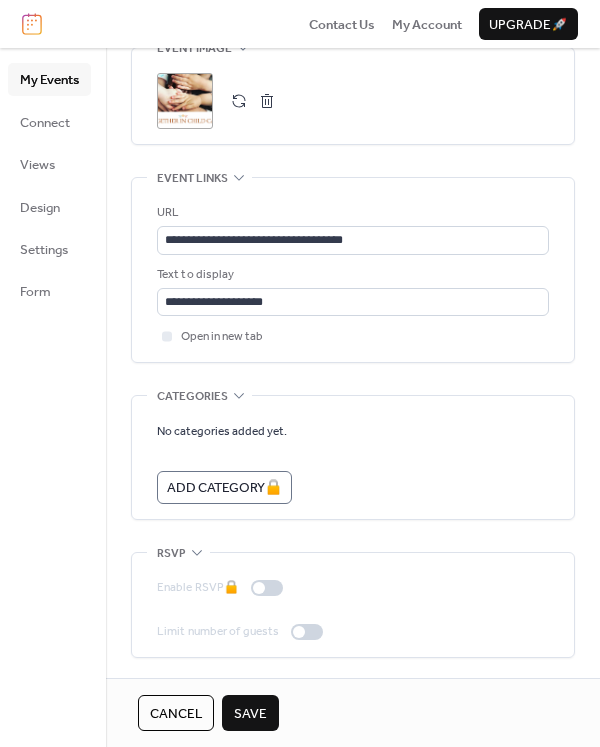 click on "Save" at bounding box center [250, 714] 